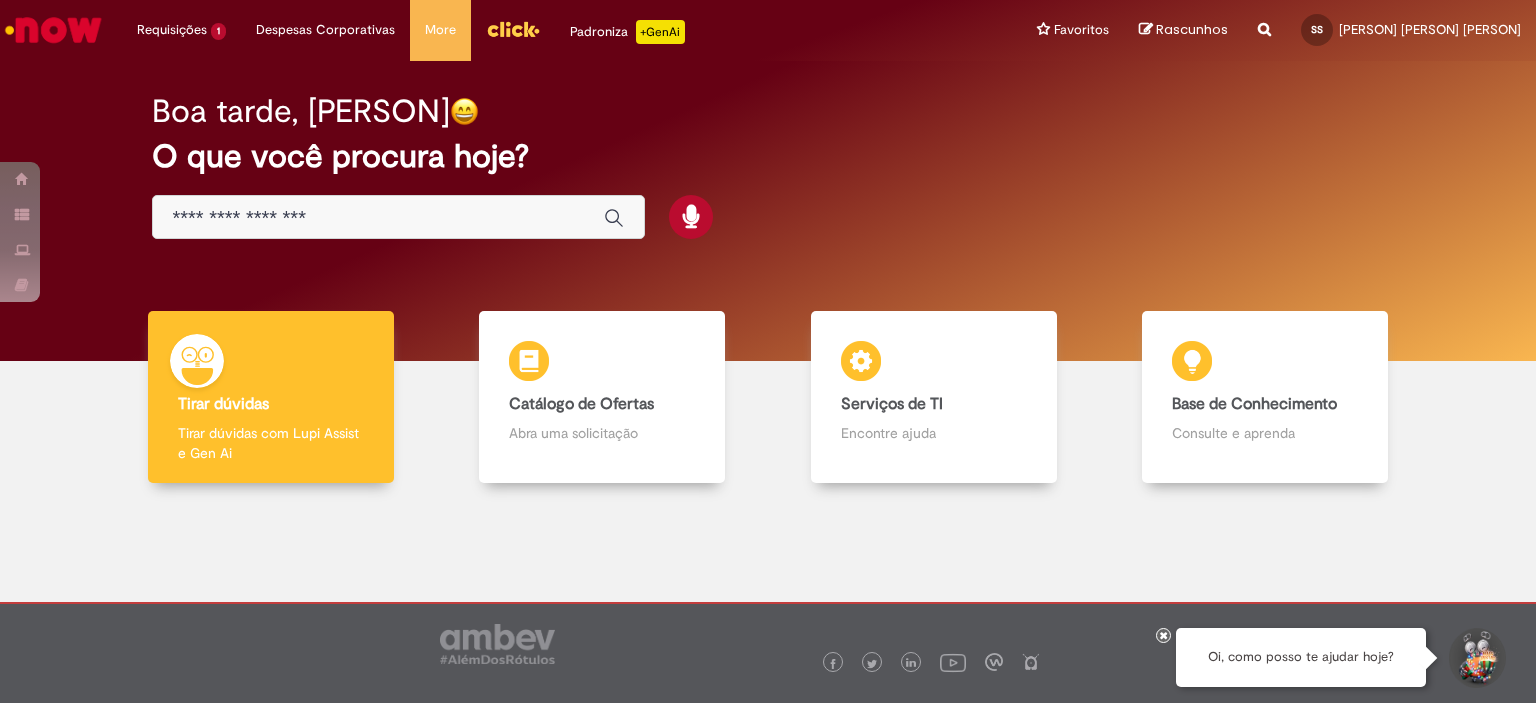 scroll, scrollTop: 0, scrollLeft: 0, axis: both 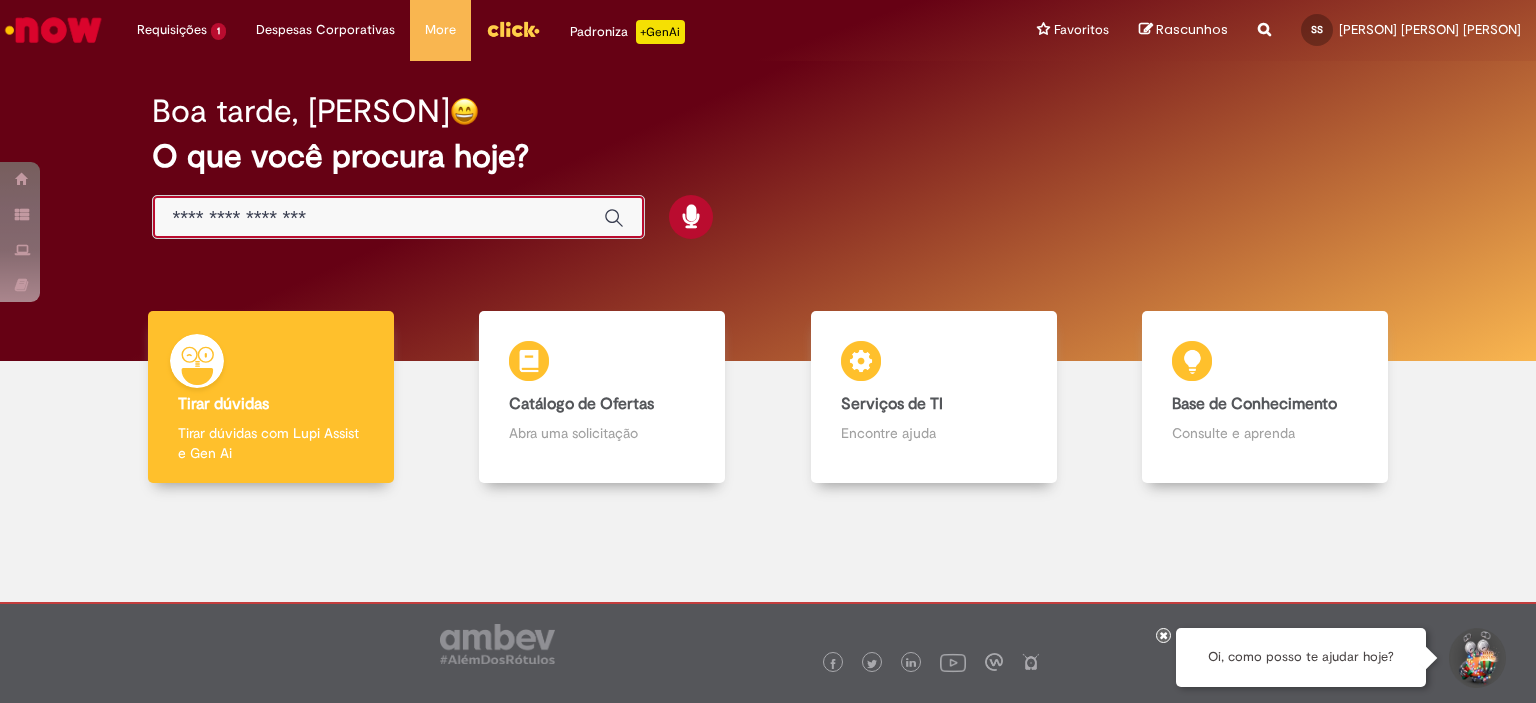click at bounding box center [378, 218] 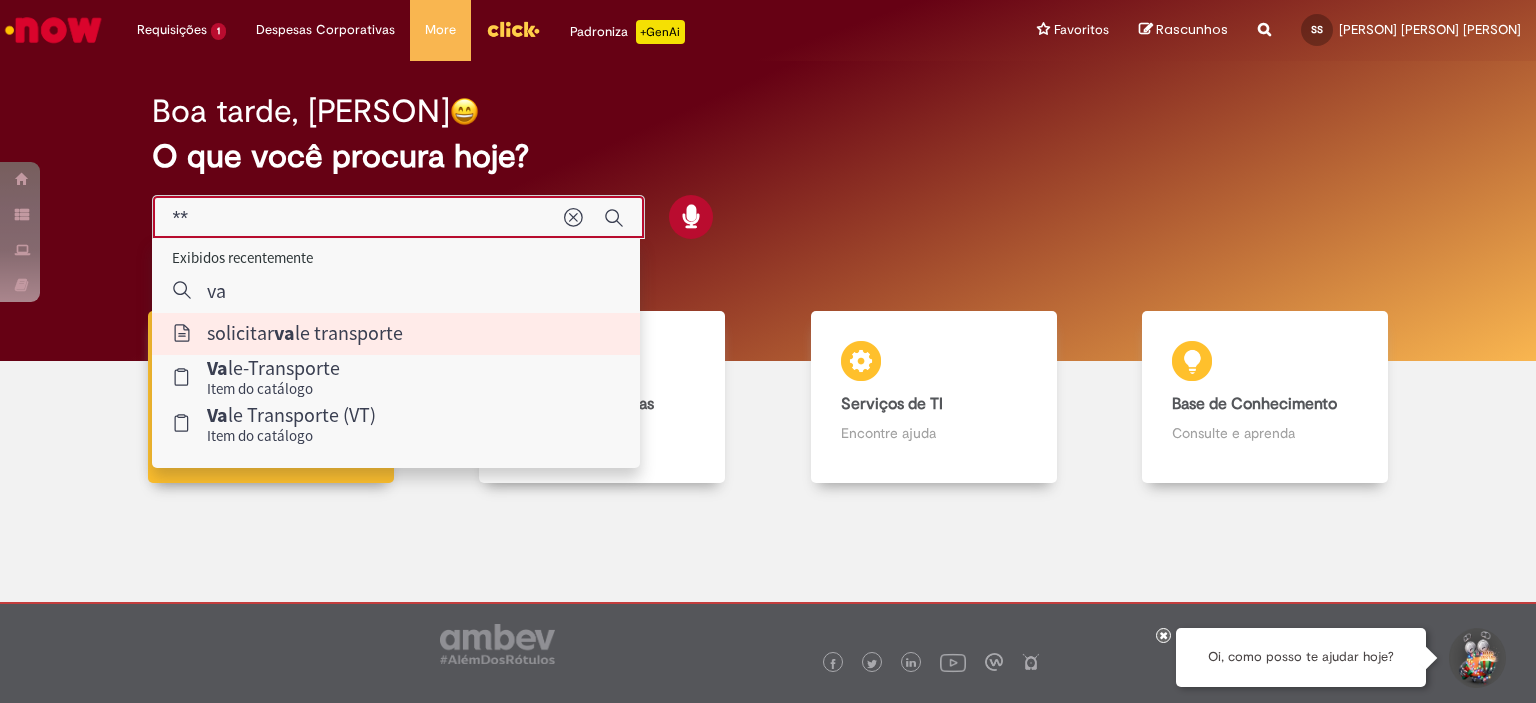 type on "**********" 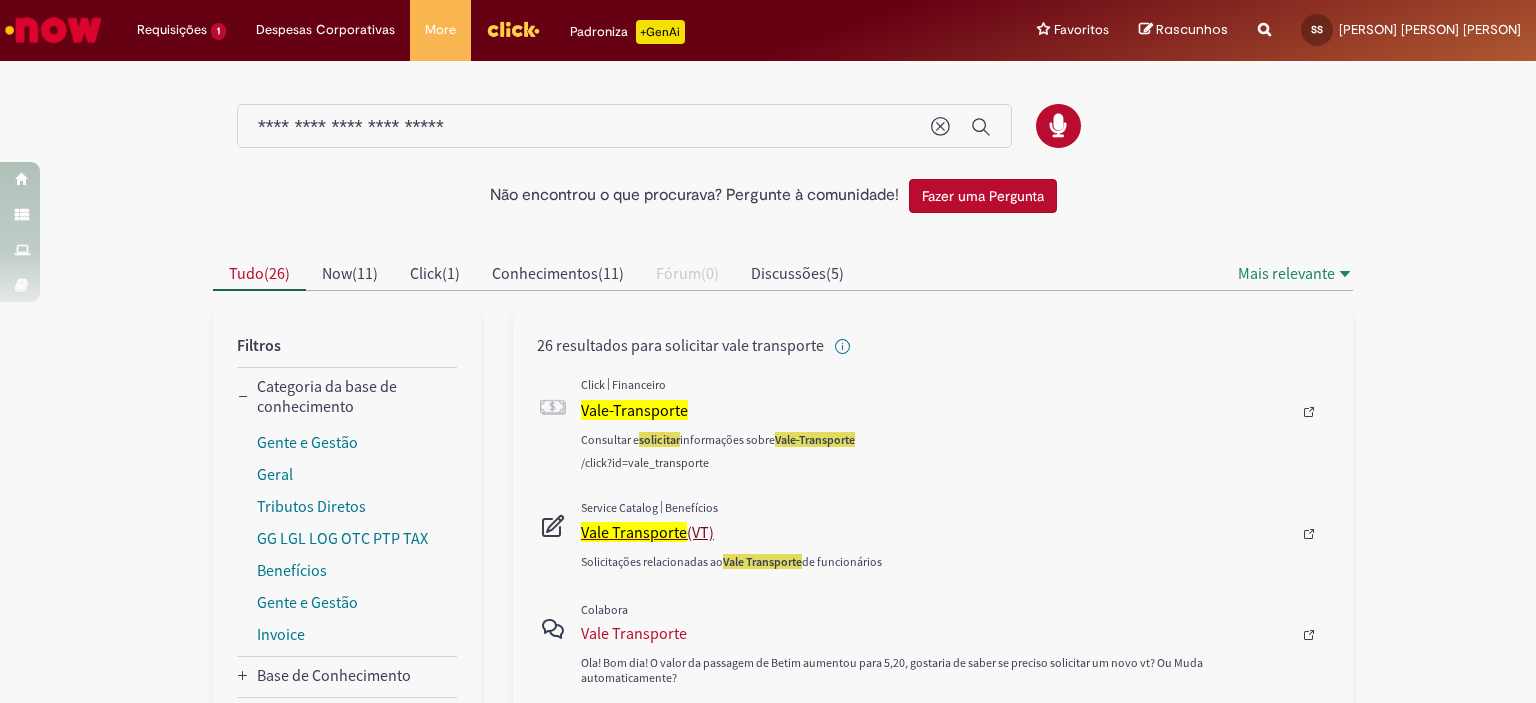click on "Vale Transporte" at bounding box center [634, 532] 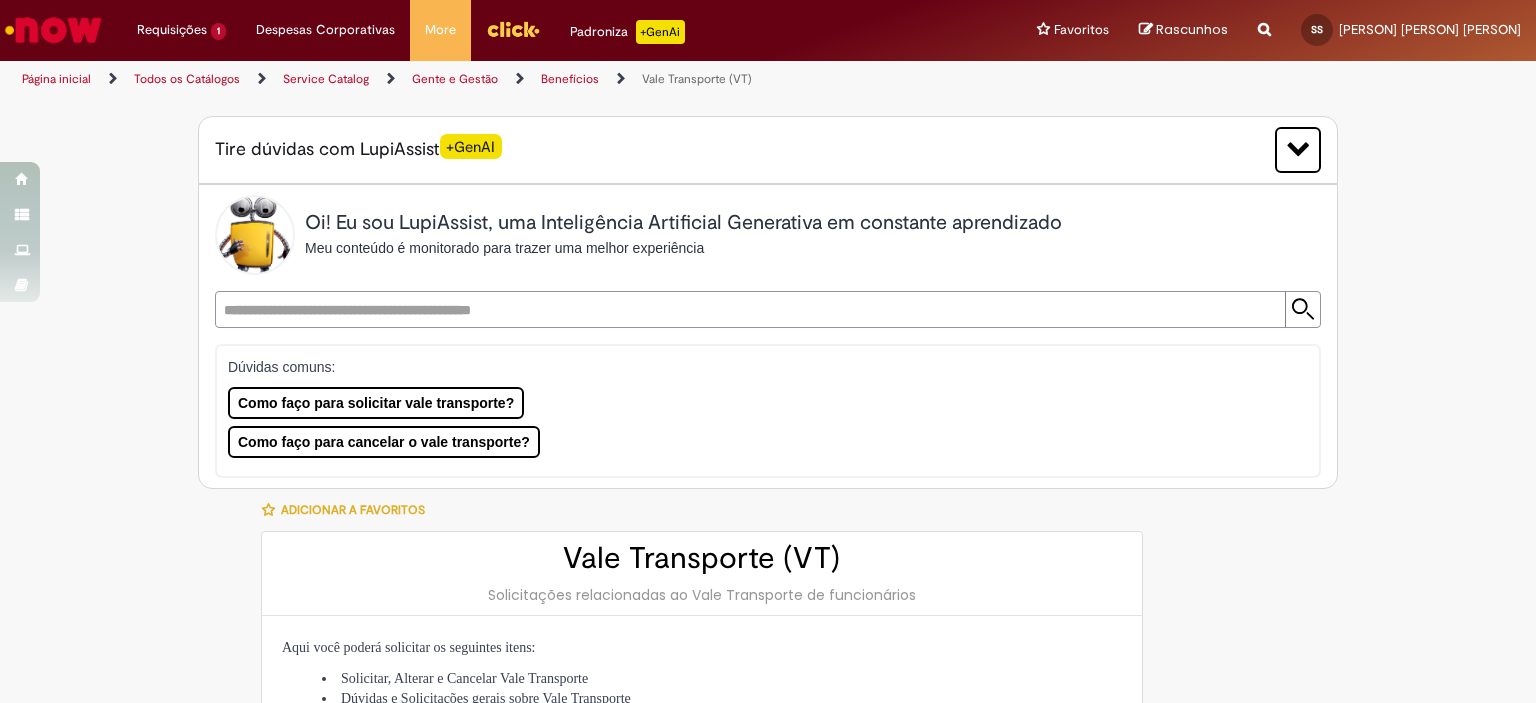 type on "********" 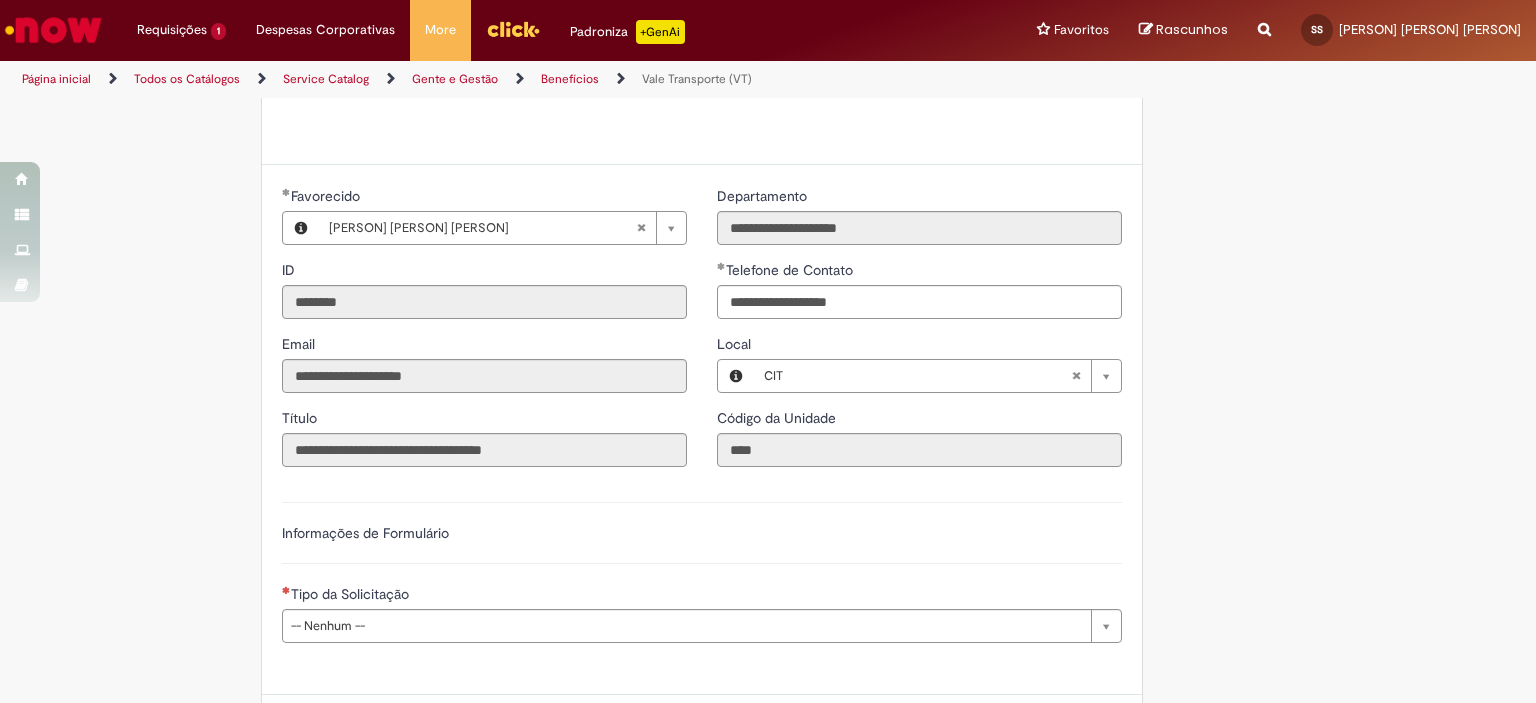scroll, scrollTop: 870, scrollLeft: 0, axis: vertical 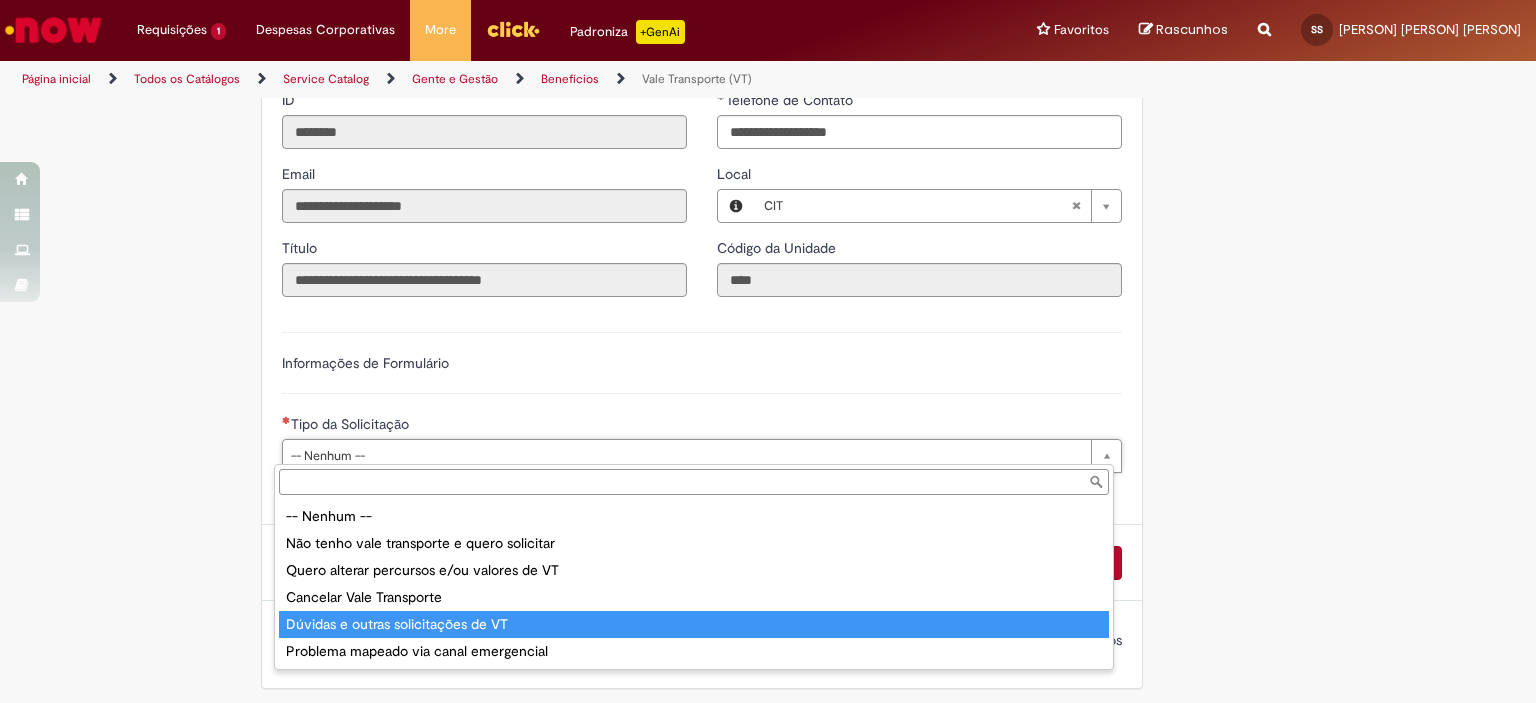 type on "**********" 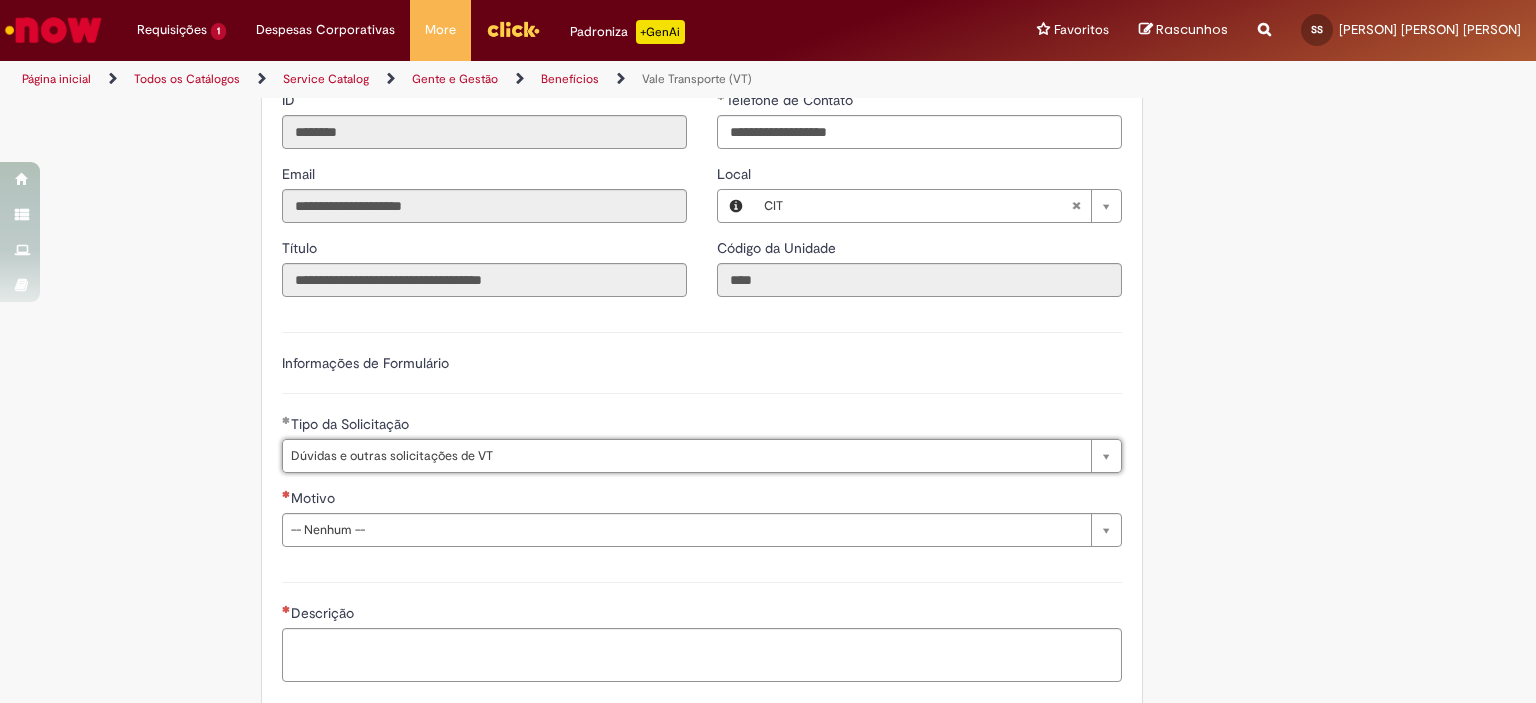 scroll, scrollTop: 970, scrollLeft: 0, axis: vertical 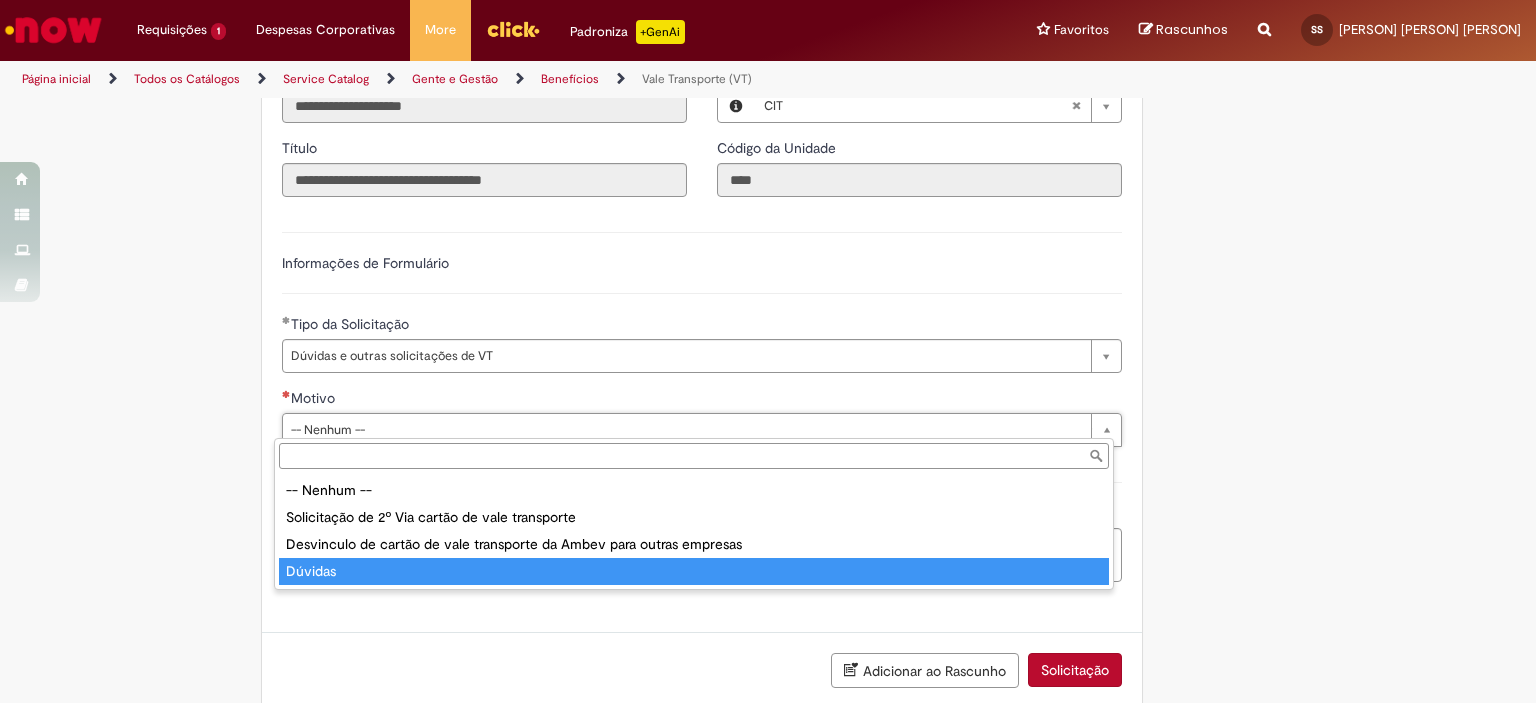 type on "*******" 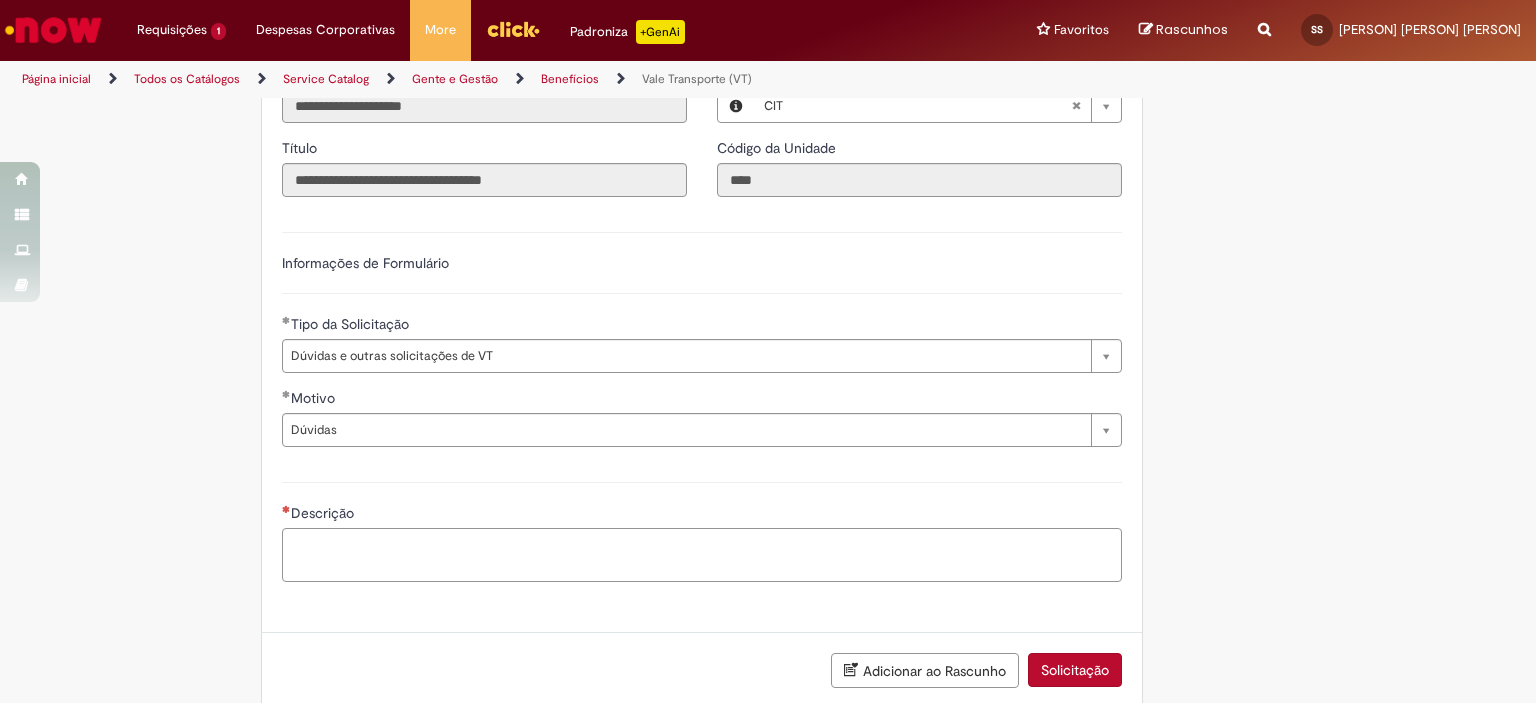 click on "Descrição" at bounding box center (702, 555) 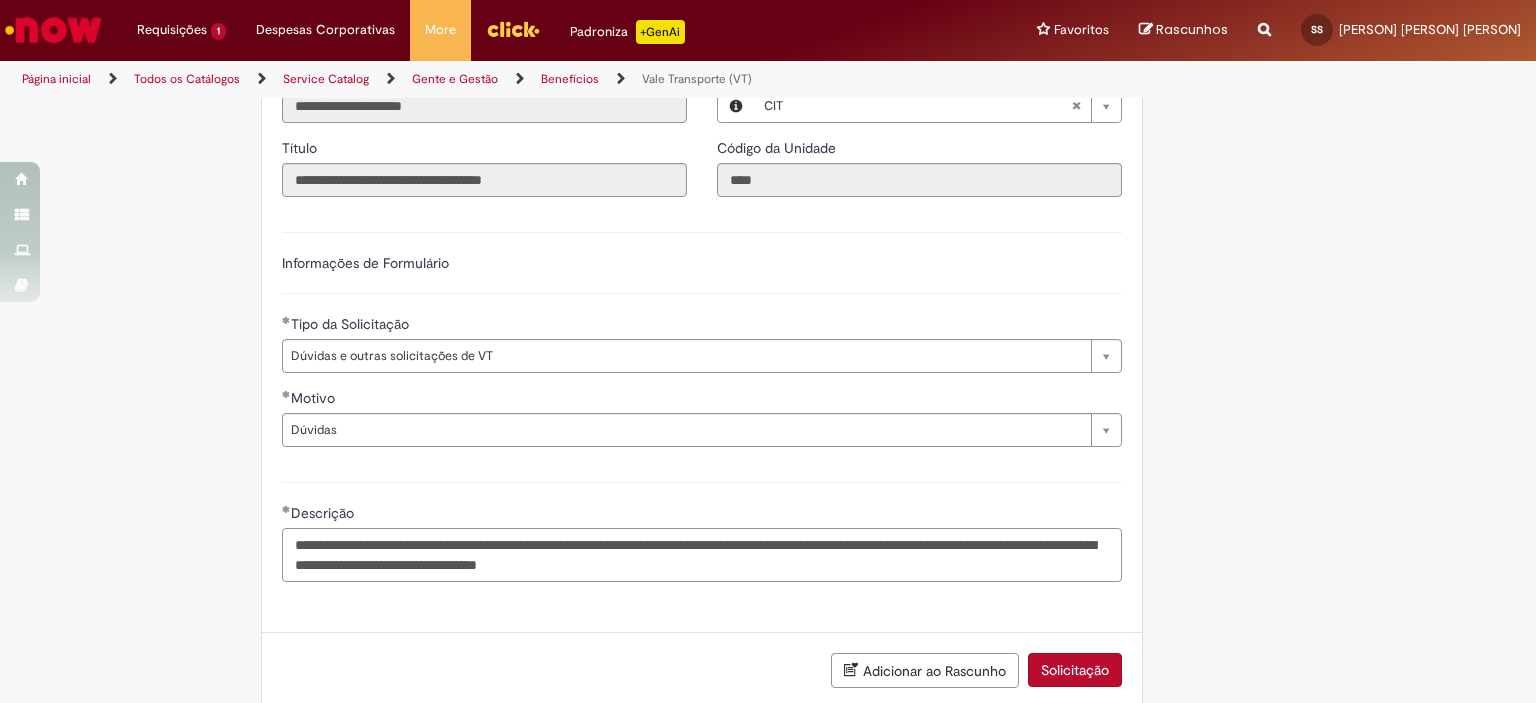 click on "**********" at bounding box center [702, 555] 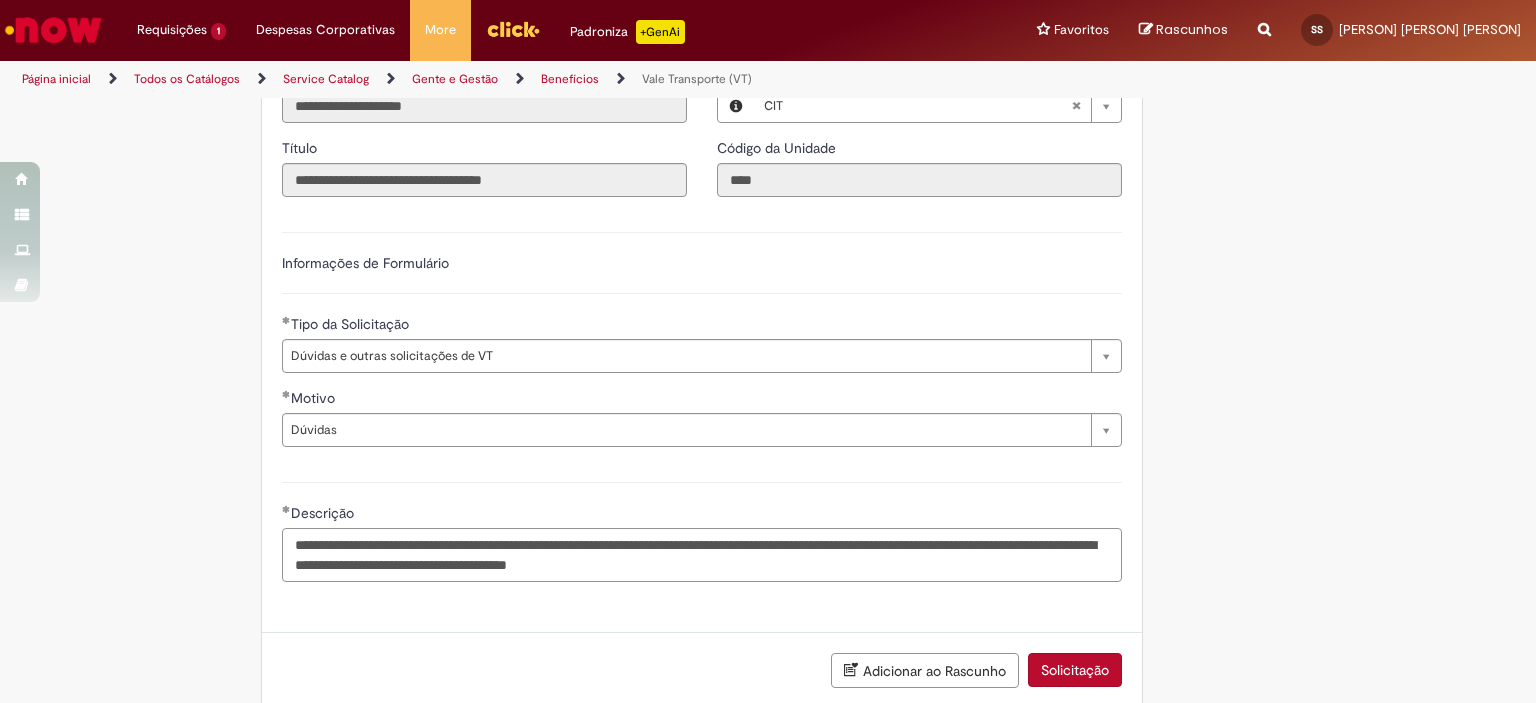 click on "**********" at bounding box center [702, 555] 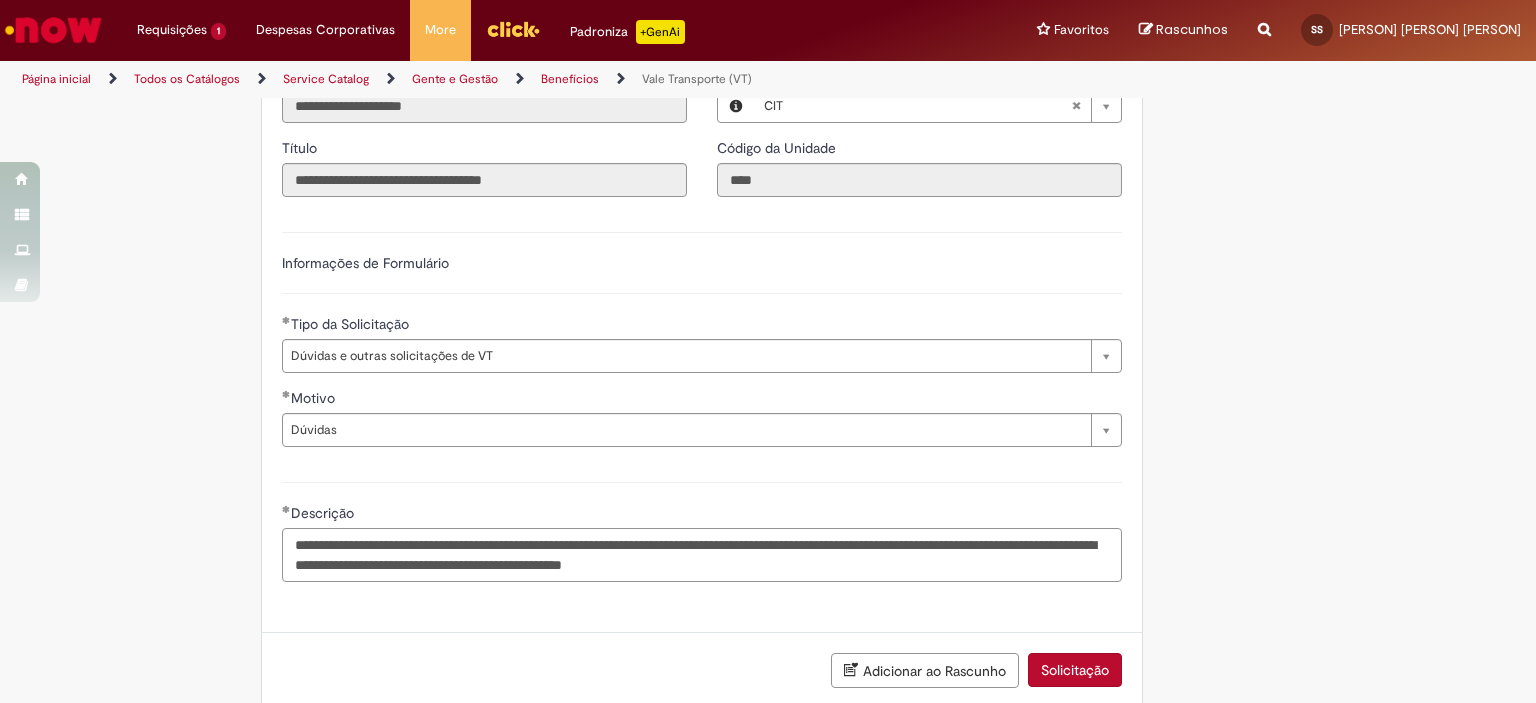 click on "**********" at bounding box center (702, 555) 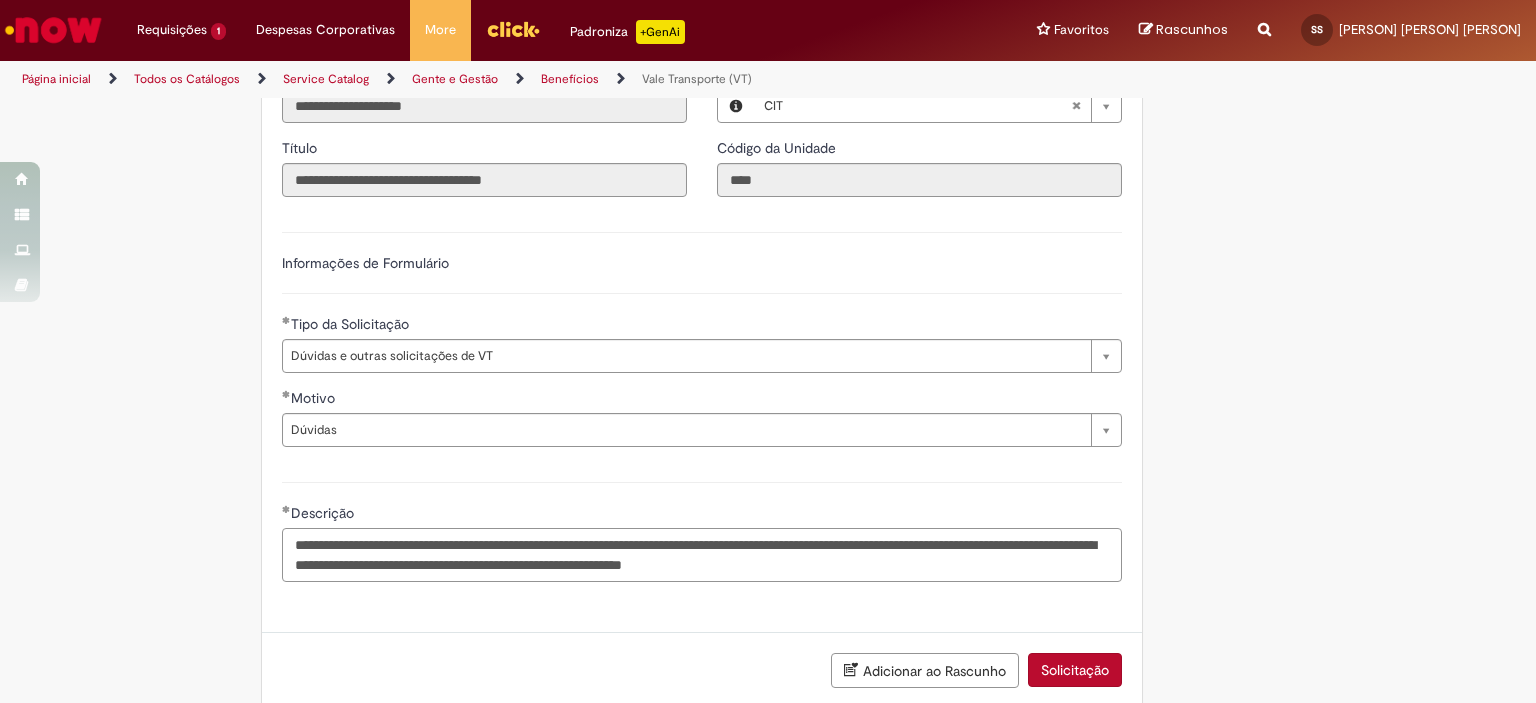 click on "**********" at bounding box center (702, 555) 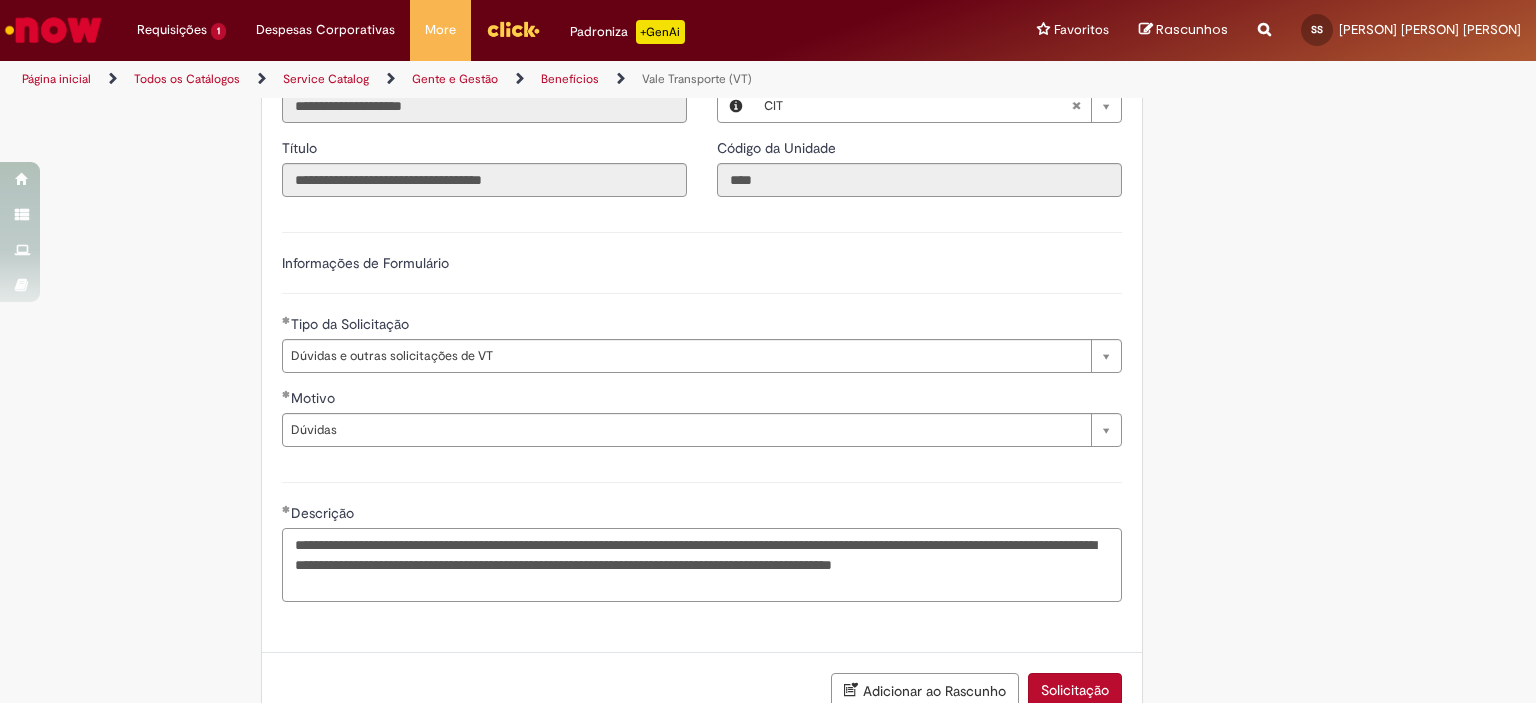 click on "**********" at bounding box center [702, 565] 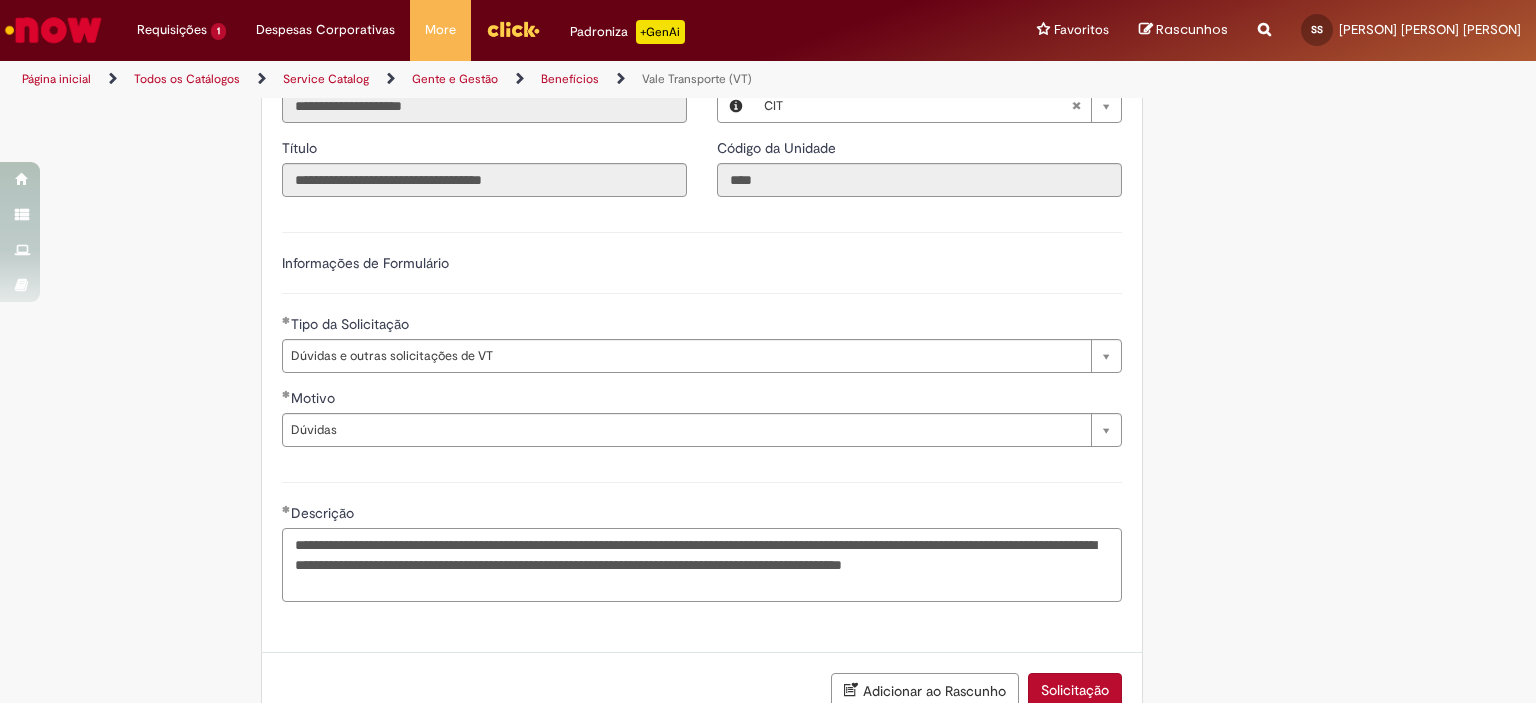 click on "**********" at bounding box center (702, 565) 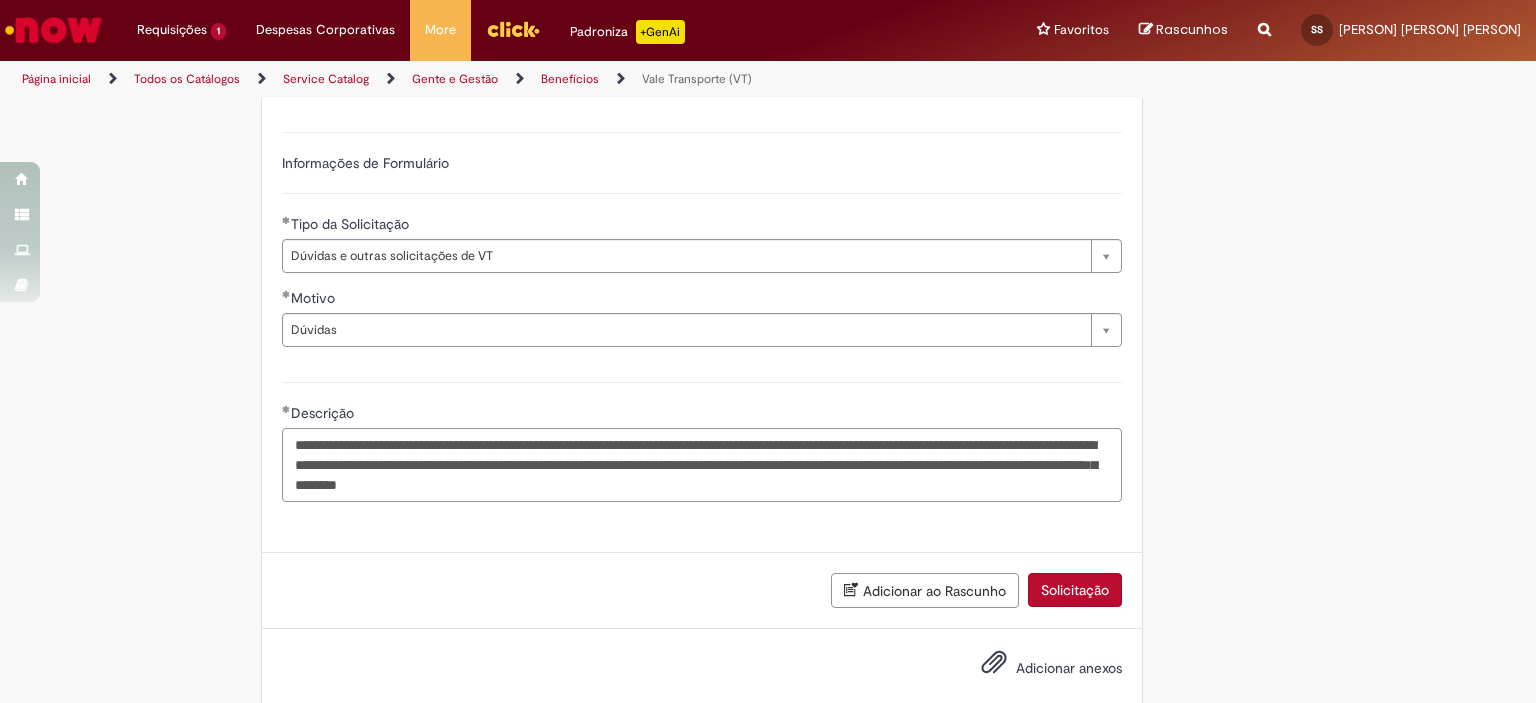 scroll, scrollTop: 1098, scrollLeft: 0, axis: vertical 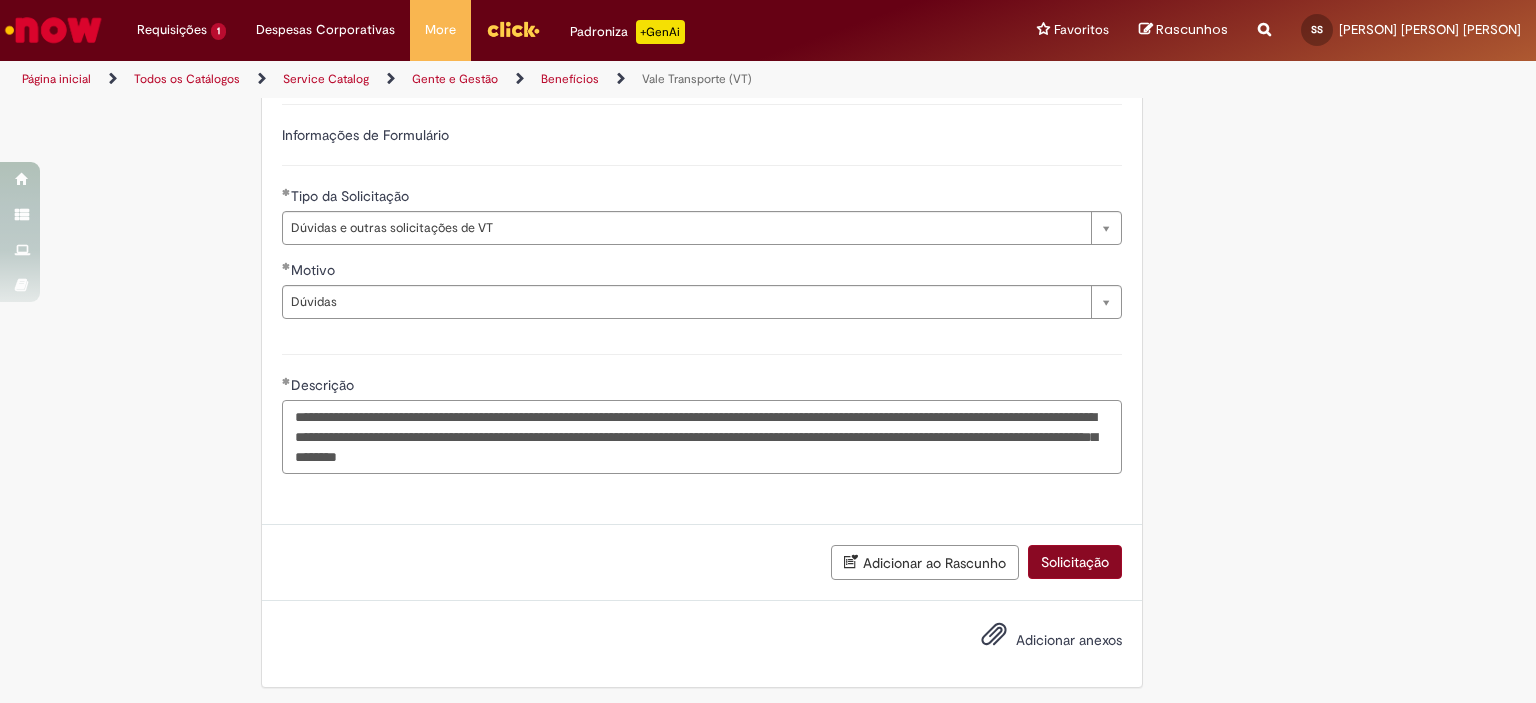 type on "**********" 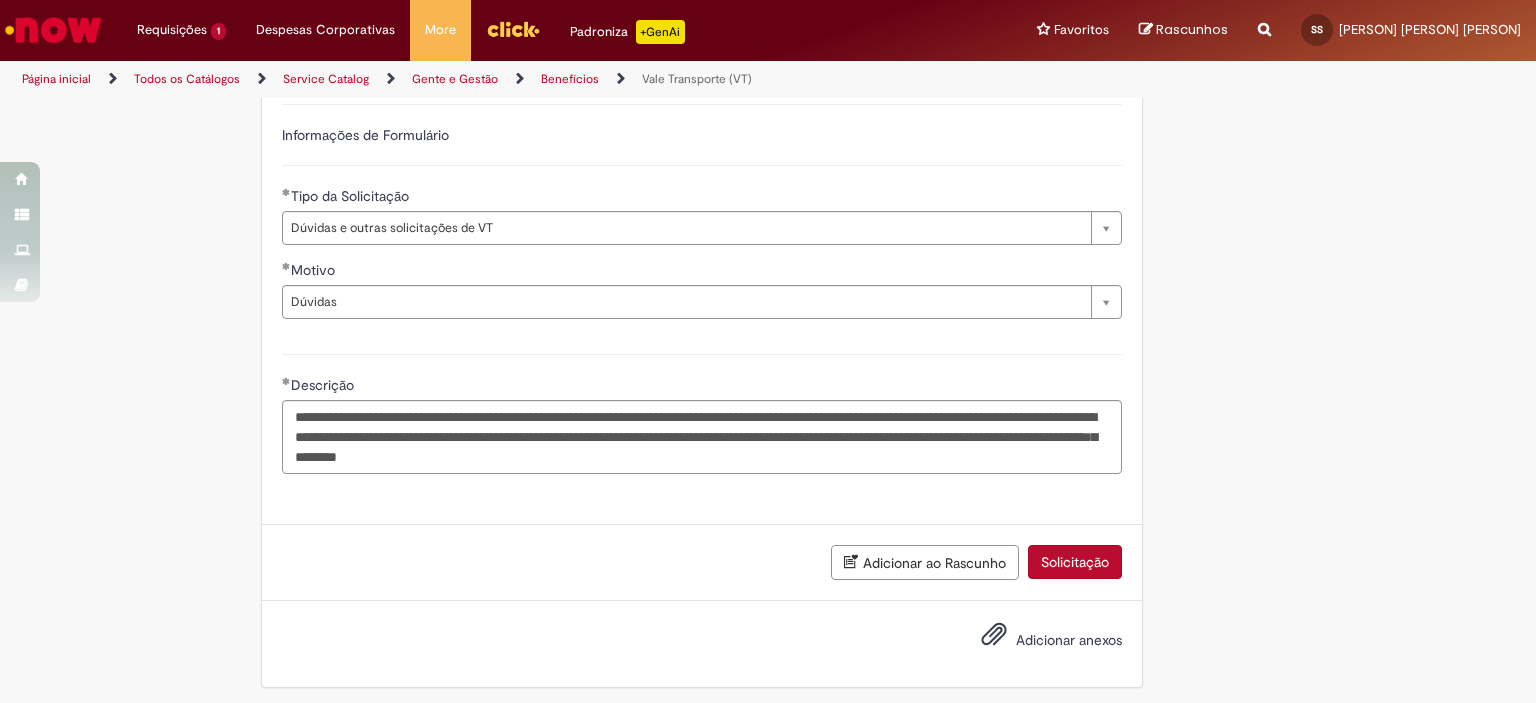 click on "Solicitação" at bounding box center (1075, 562) 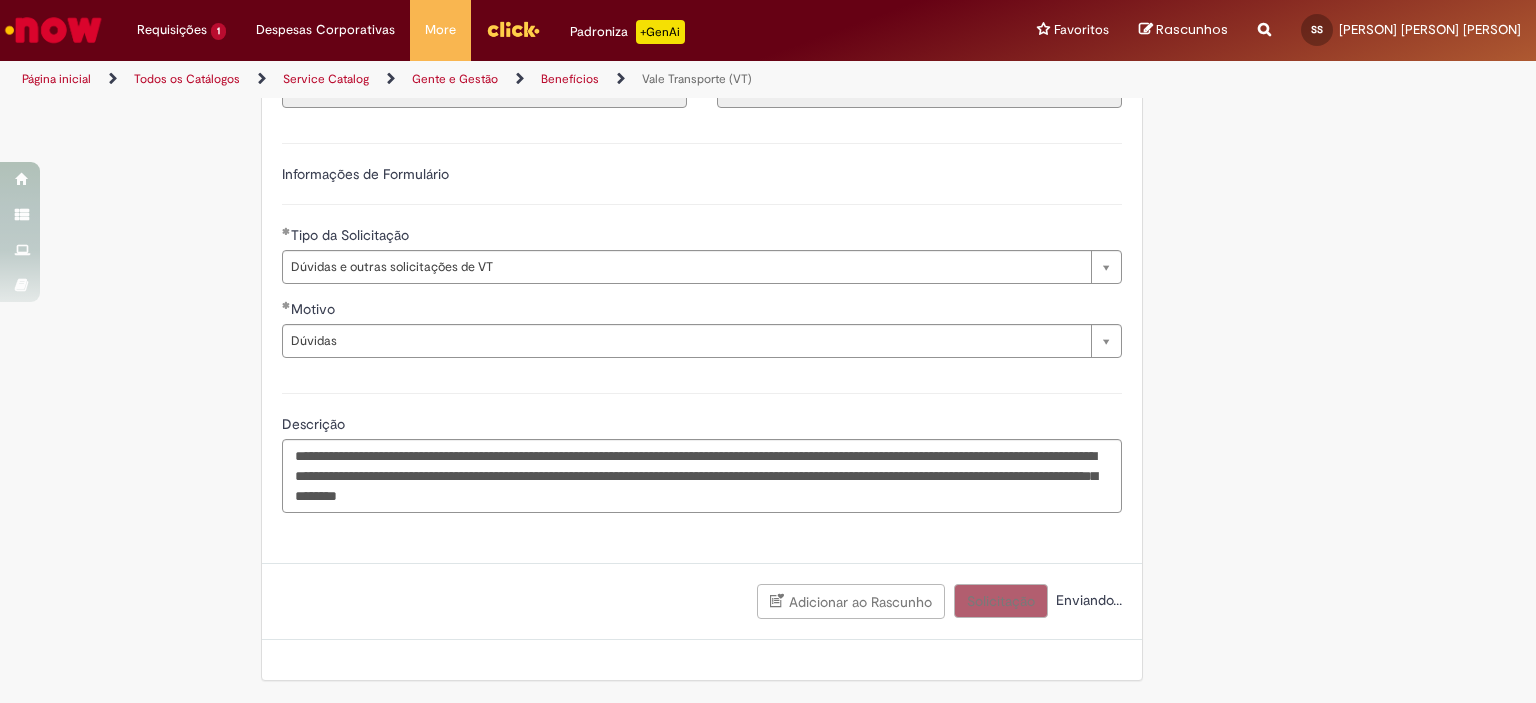 scroll, scrollTop: 1052, scrollLeft: 0, axis: vertical 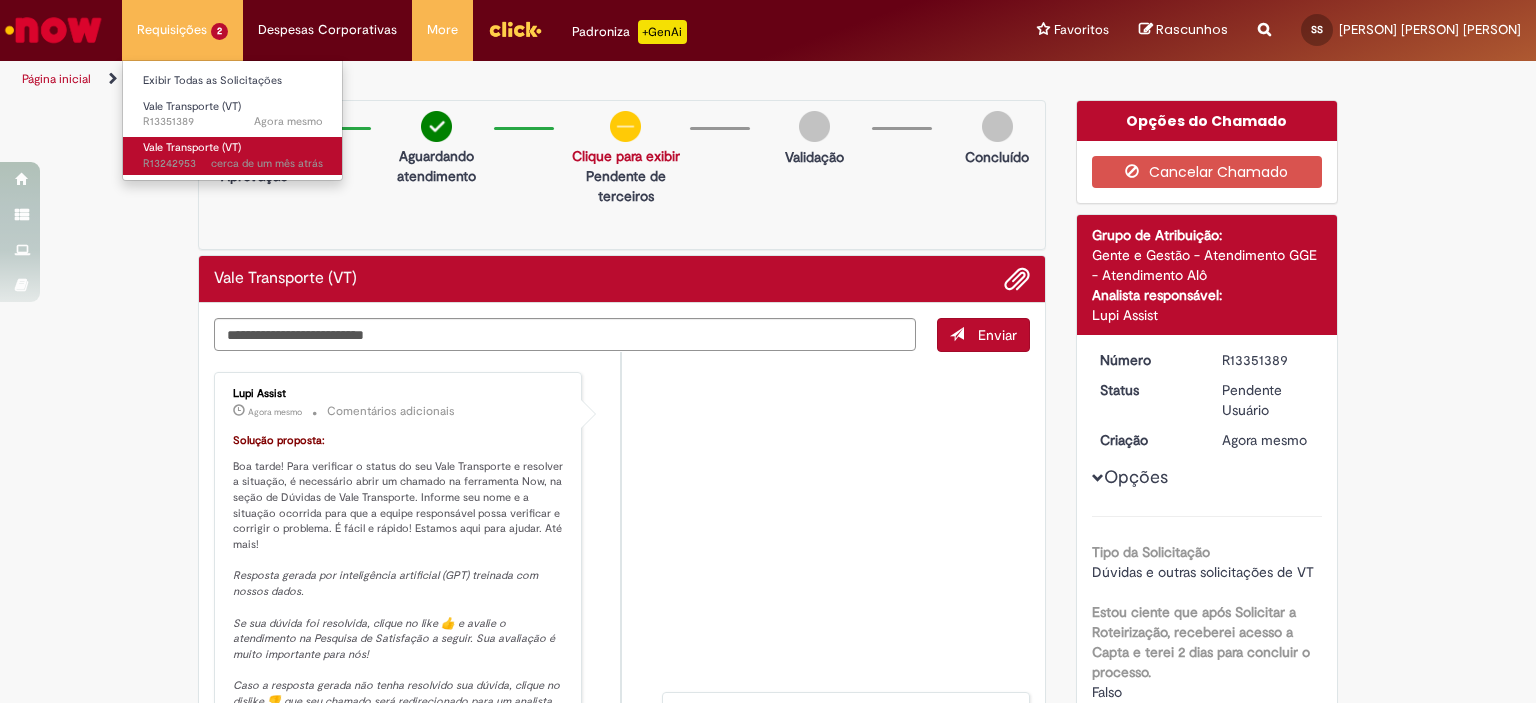 click on "Vale Transporte (VT)" at bounding box center [192, 147] 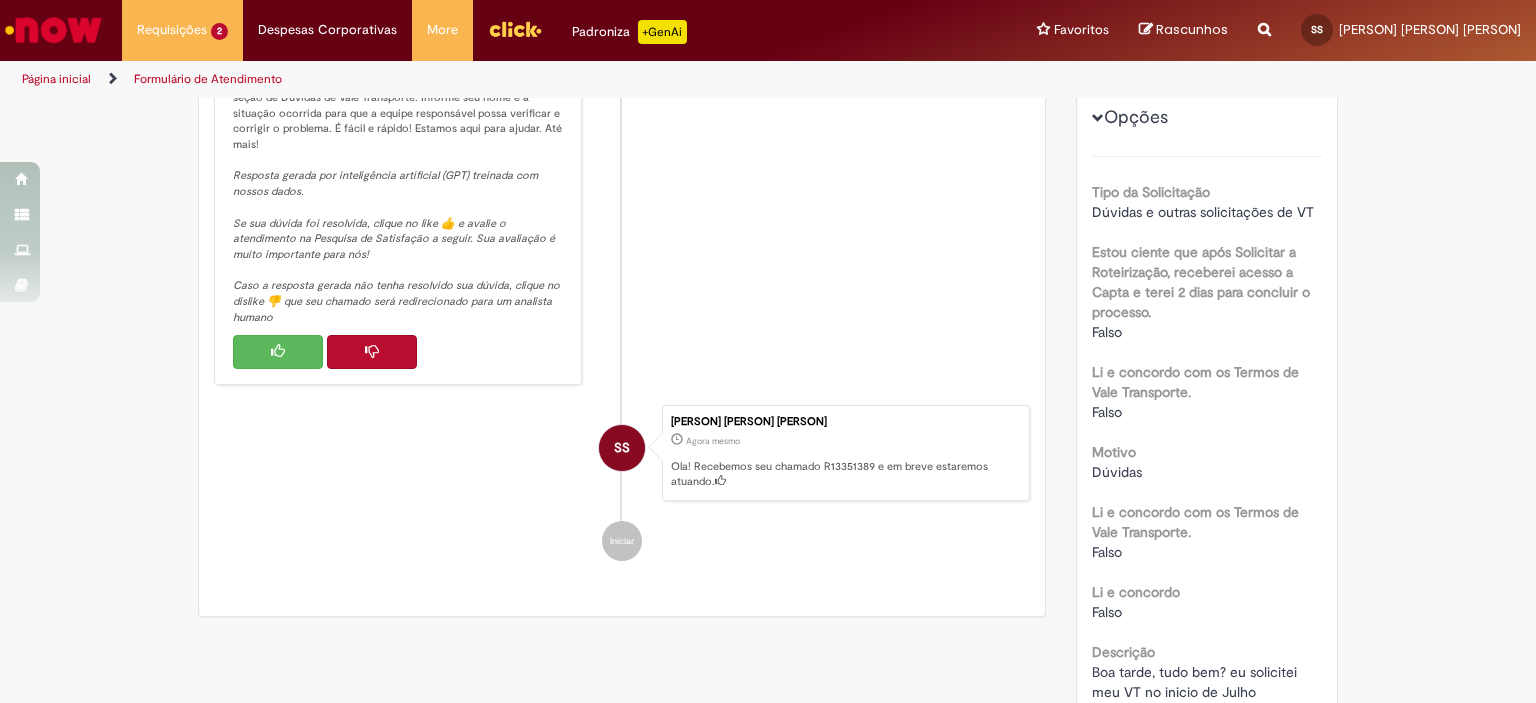 scroll, scrollTop: 500, scrollLeft: 0, axis: vertical 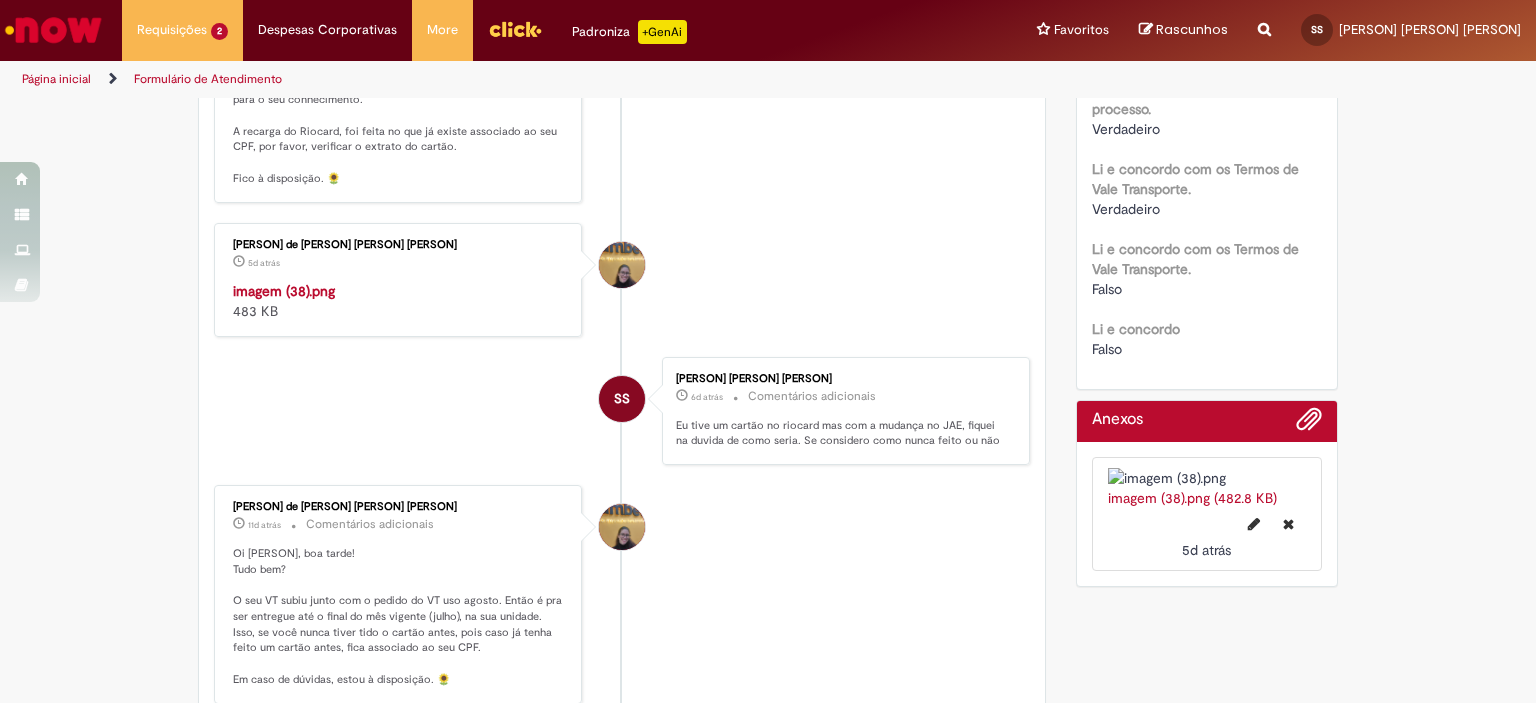 click at bounding box center [399, 281] 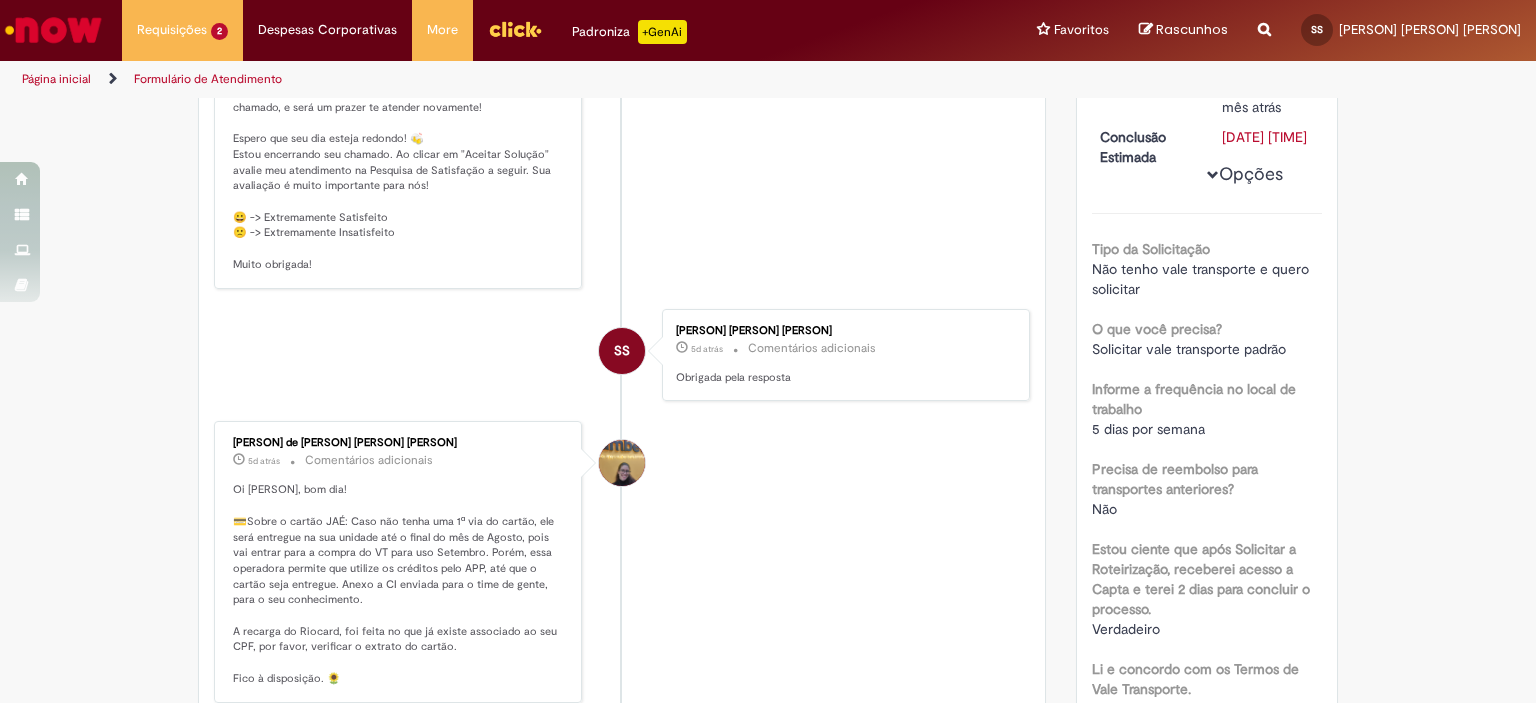 scroll, scrollTop: 593, scrollLeft: 0, axis: vertical 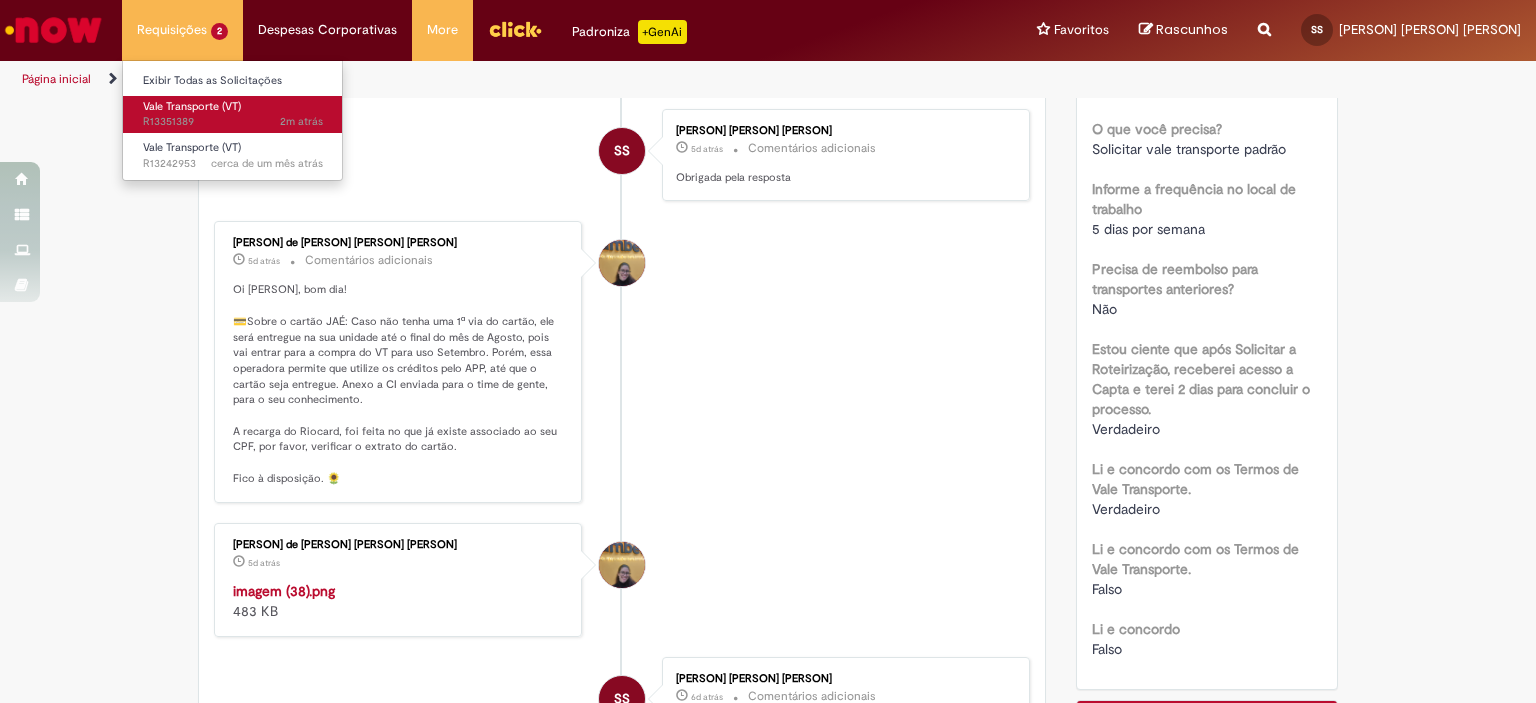 click on "Vale Transporte (VT)
2m atrás 2 minutos atrás  R13351389" at bounding box center (233, 114) 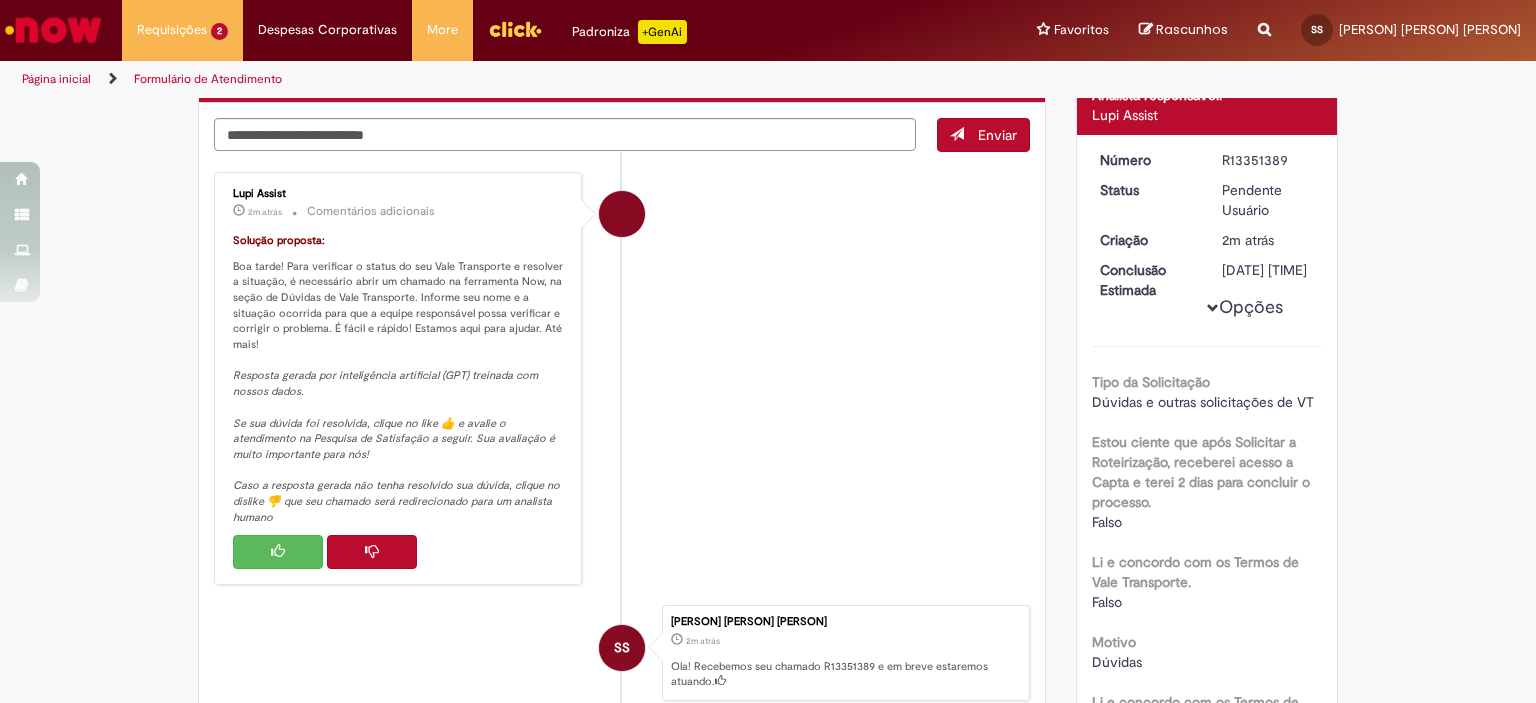 scroll, scrollTop: 254, scrollLeft: 0, axis: vertical 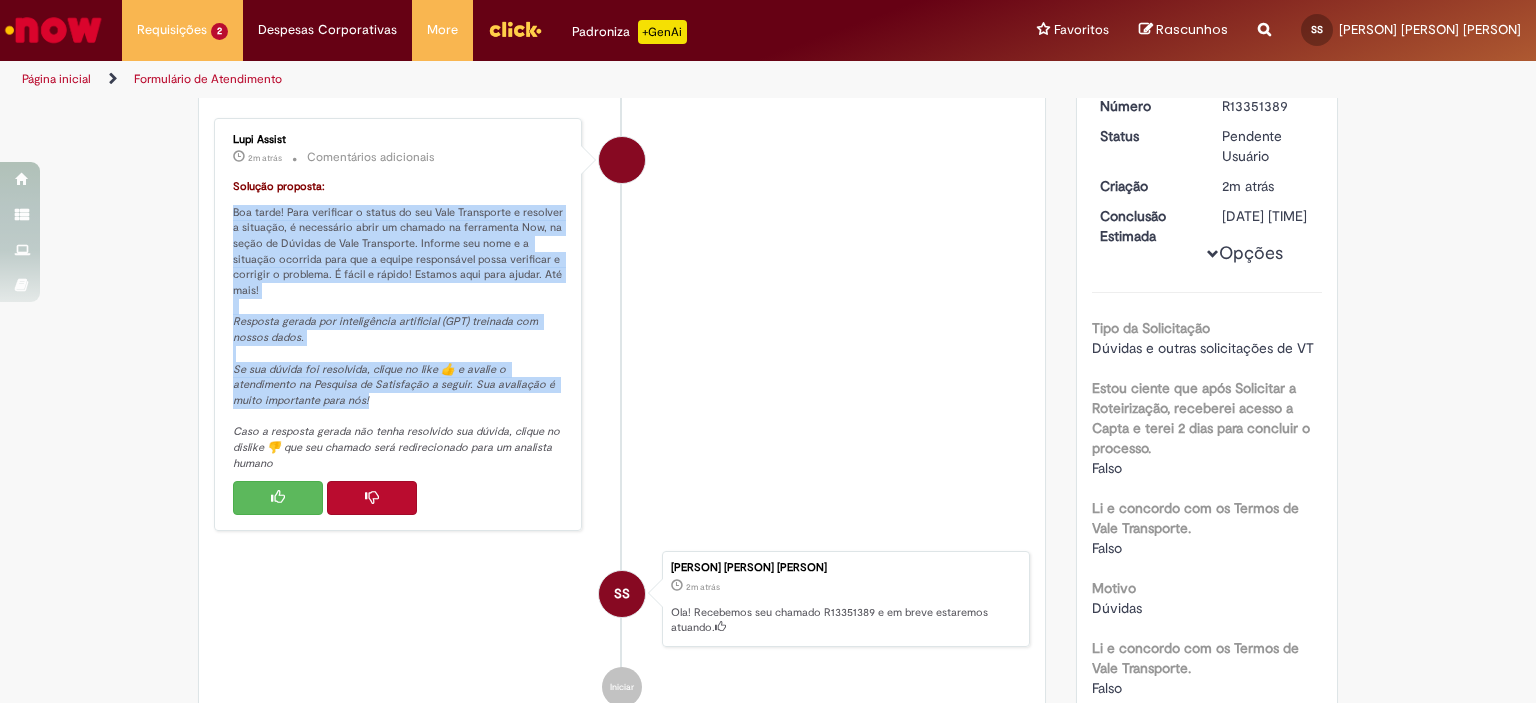 drag, startPoint x: 226, startPoint y: 205, endPoint x: 348, endPoint y: 396, distance: 226.63847 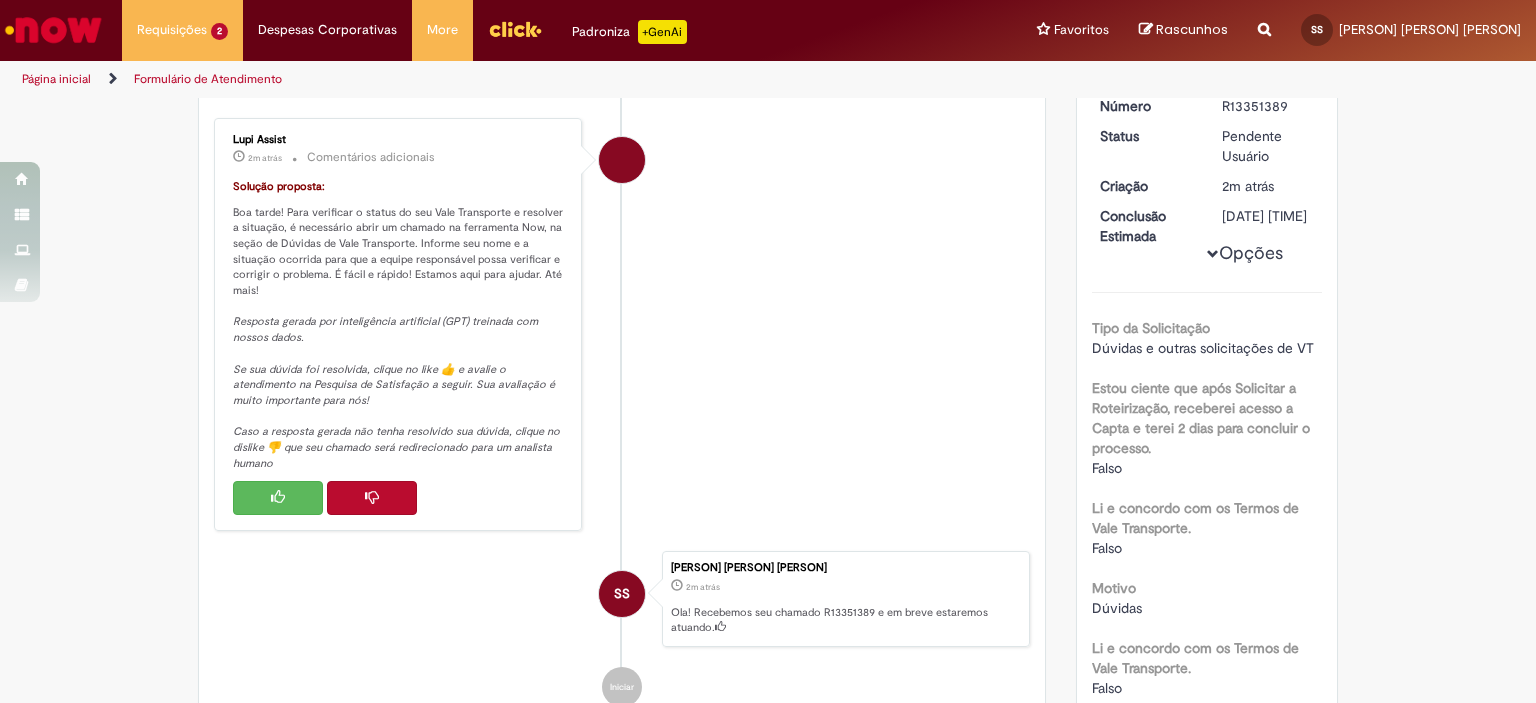 drag, startPoint x: 301, startPoint y: 459, endPoint x: 228, endPoint y: 198, distance: 271.0166 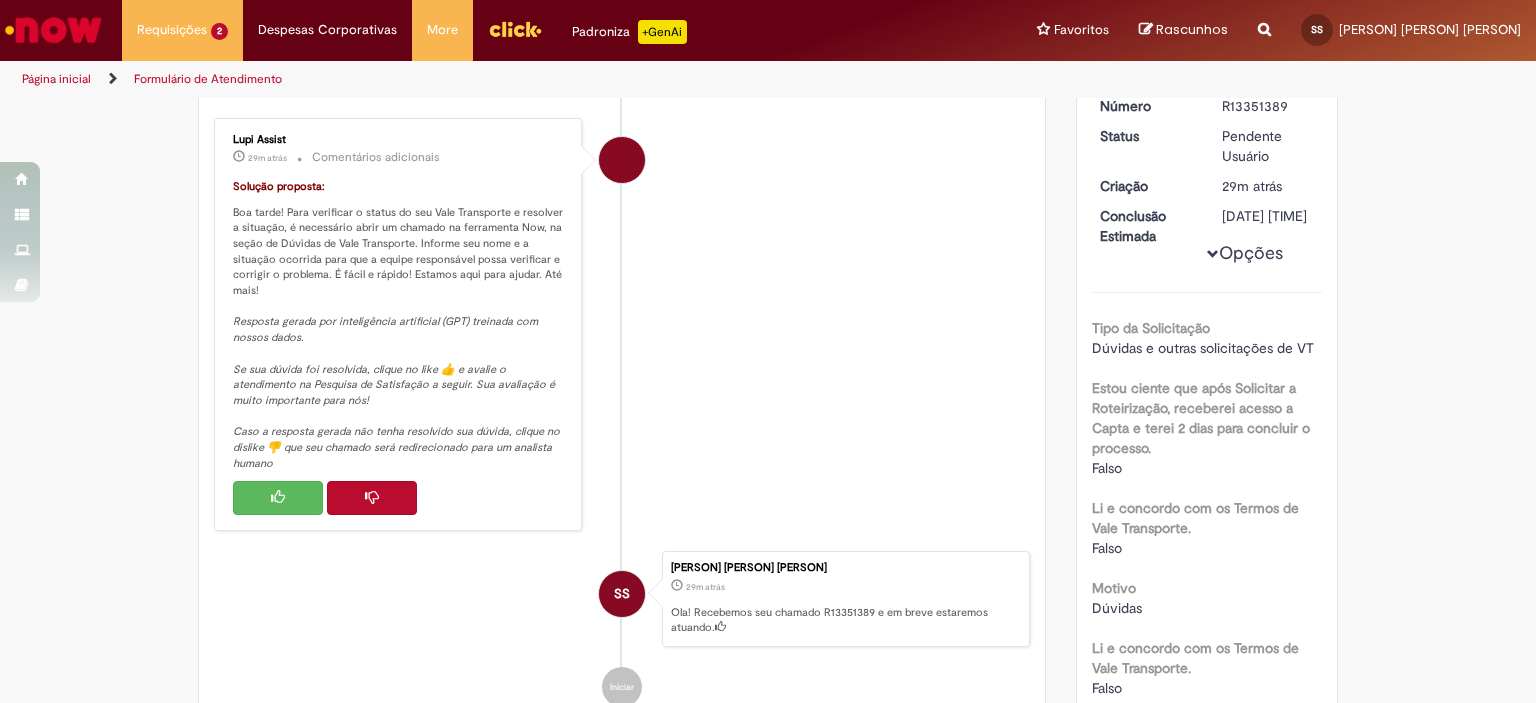 scroll, scrollTop: 0, scrollLeft: 0, axis: both 